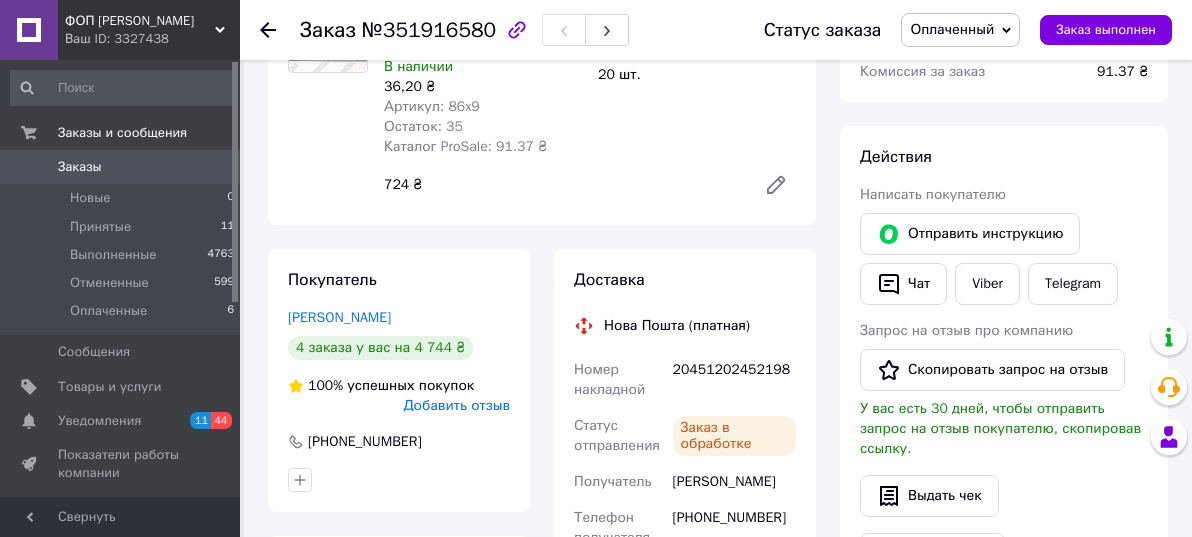 scroll, scrollTop: 300, scrollLeft: 0, axis: vertical 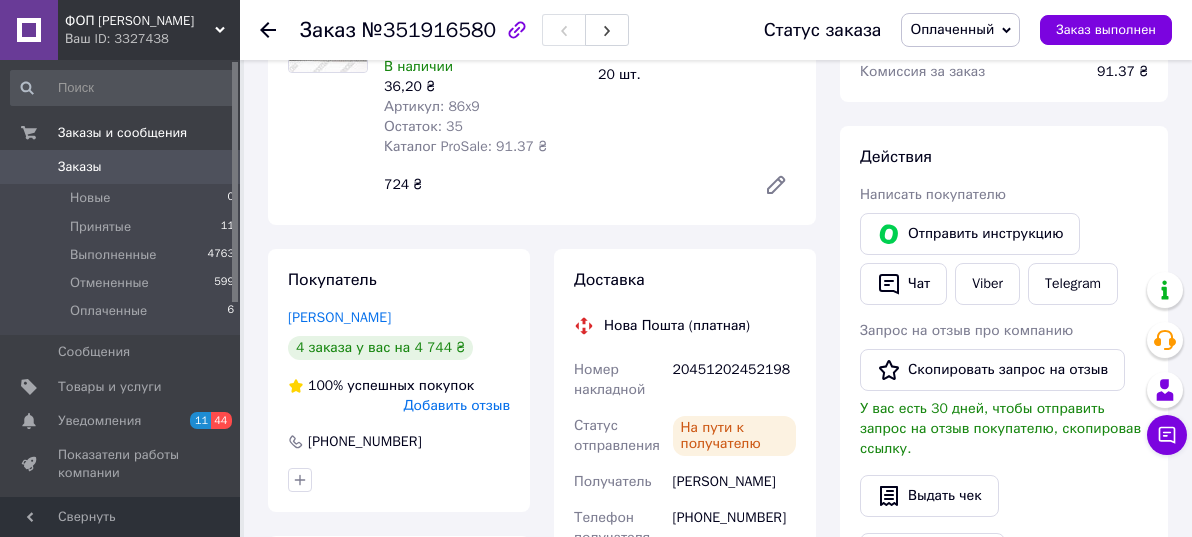 click on "Итого 1 товар 724 ₴ Доставка 83.62 ₴ Всего к оплате 724 ₴ Комиссия за заказ 91.37 ₴ Действия Написать покупателю   Отправить инструкцию   Чат Viber Telegram Запрос на отзыв про компанию   Скопировать запрос на отзыв У вас есть 30 дней, чтобы отправить запрос на отзыв покупателю, скопировав ссылку.   Выдать чек   Скачать PDF   Печать PDF   Вернуть деньги покупателю Метки Личные заметки, которые видите только вы. По ним можно фильтровать заказы Примечания Осталось 300 символов Очистить Сохранить" at bounding box center (1004, 686) 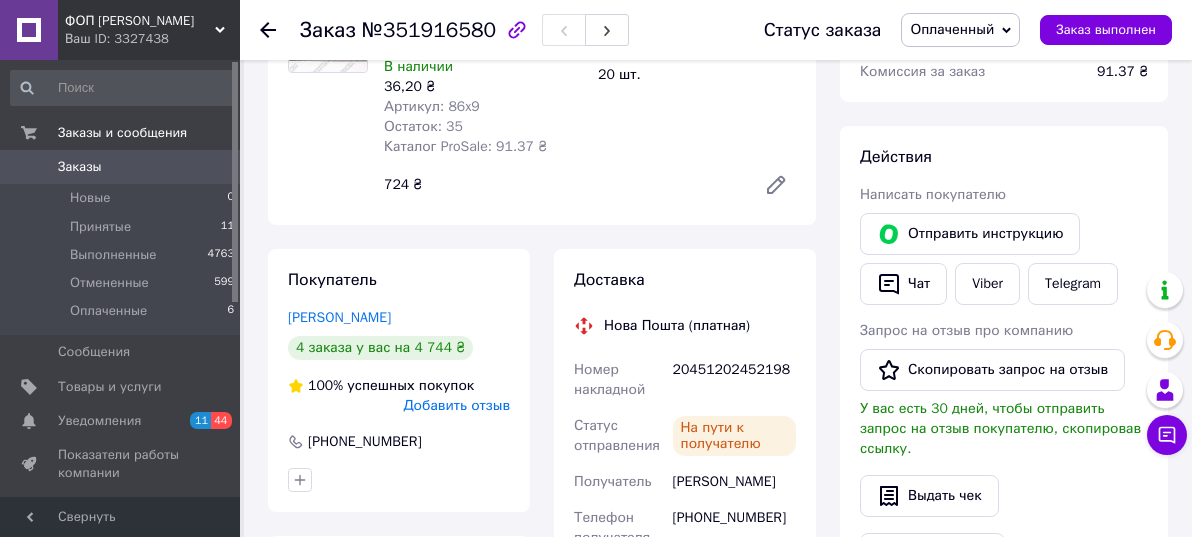 scroll, scrollTop: 0, scrollLeft: 0, axis: both 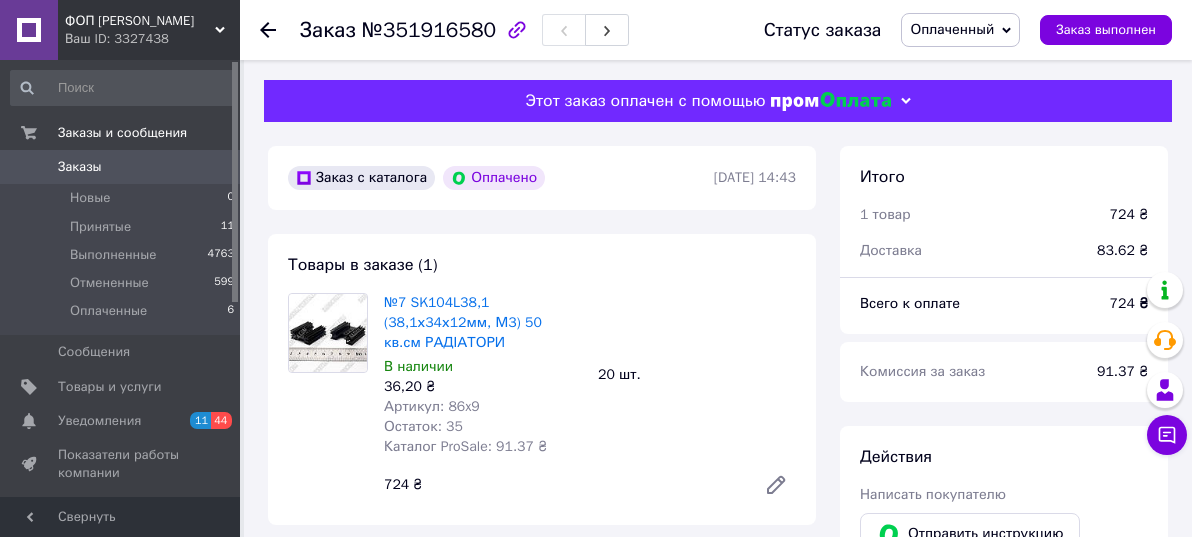 click on "Заказы" at bounding box center (121, 167) 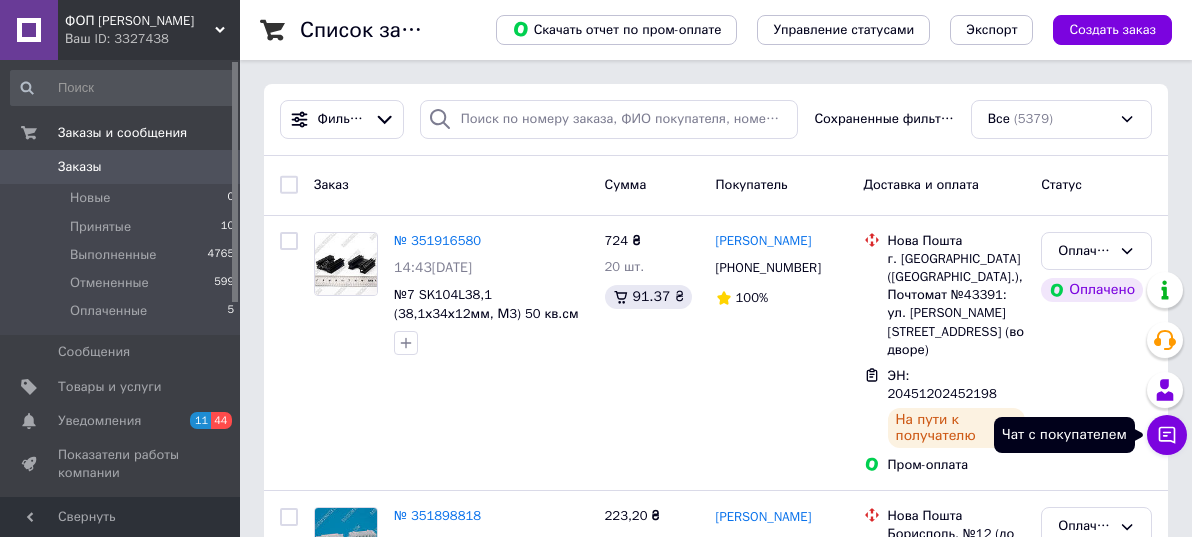 click 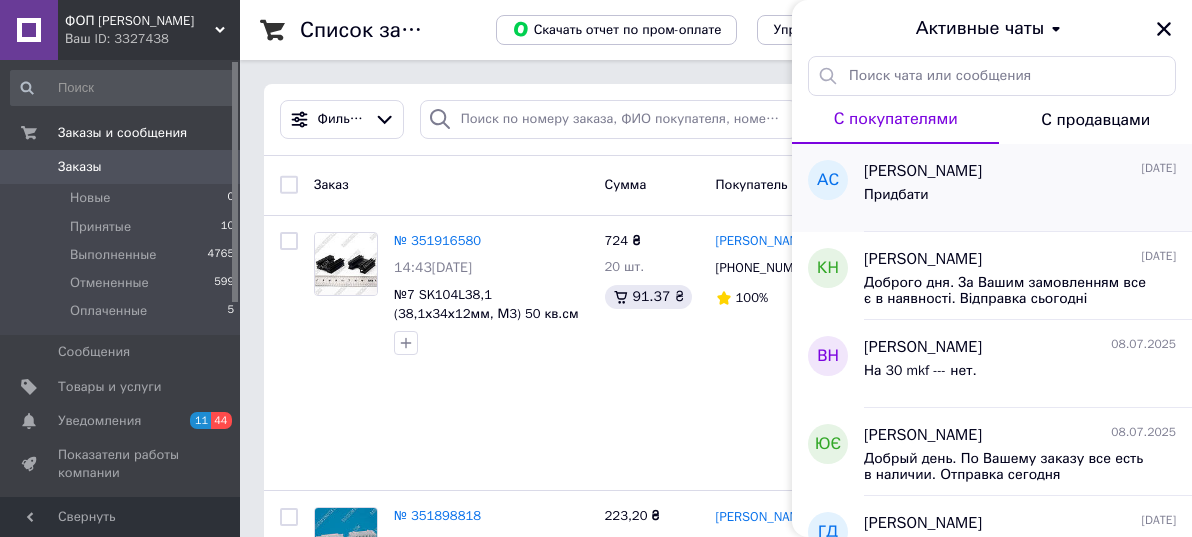 click on "[PERSON_NAME]" at bounding box center [923, 171] 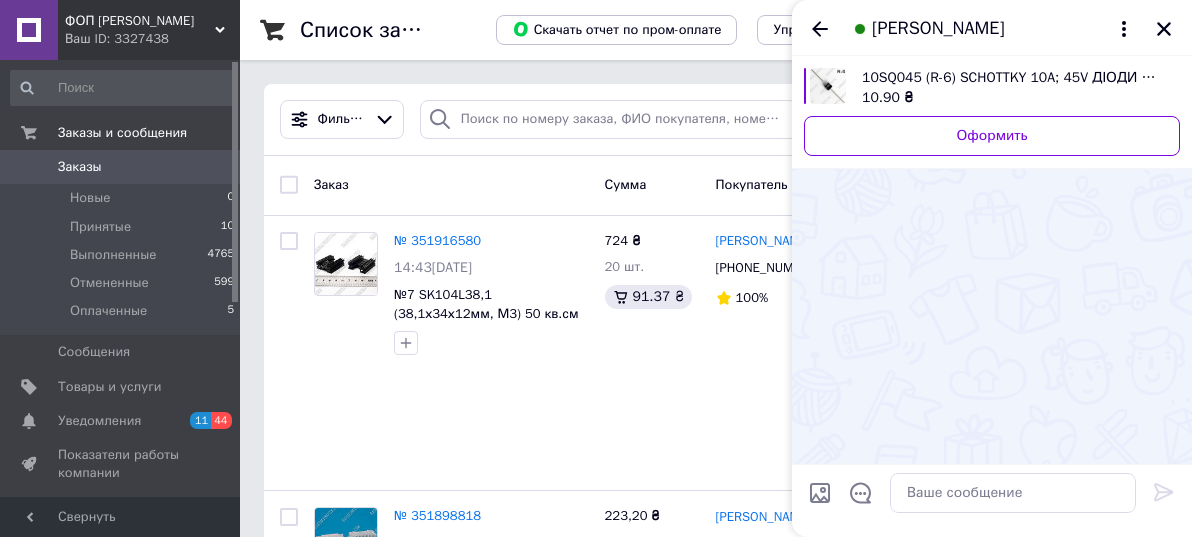scroll, scrollTop: 747, scrollLeft: 0, axis: vertical 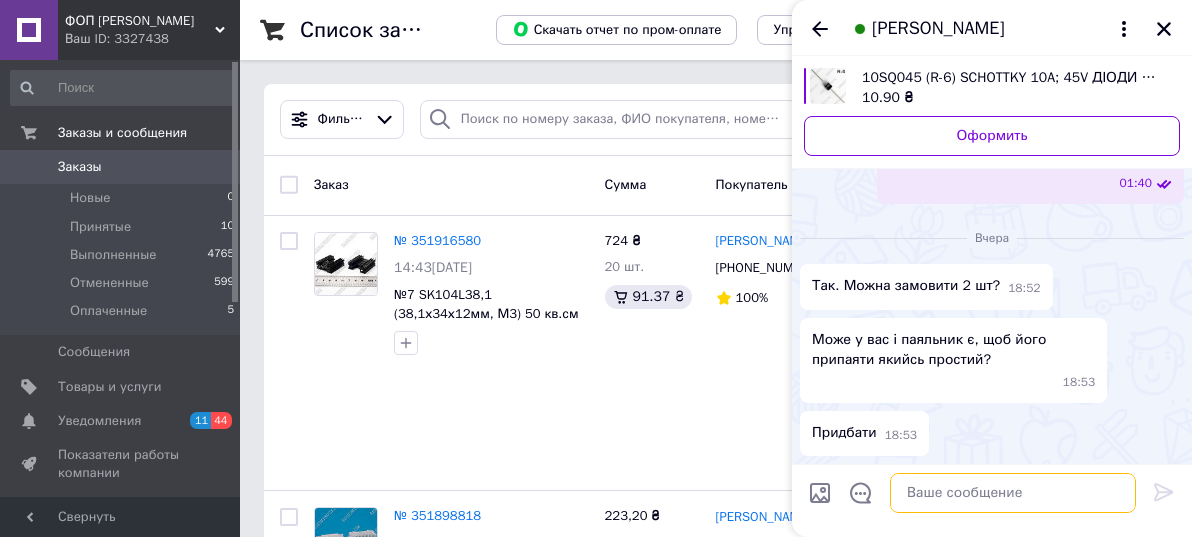 click at bounding box center [1013, 493] 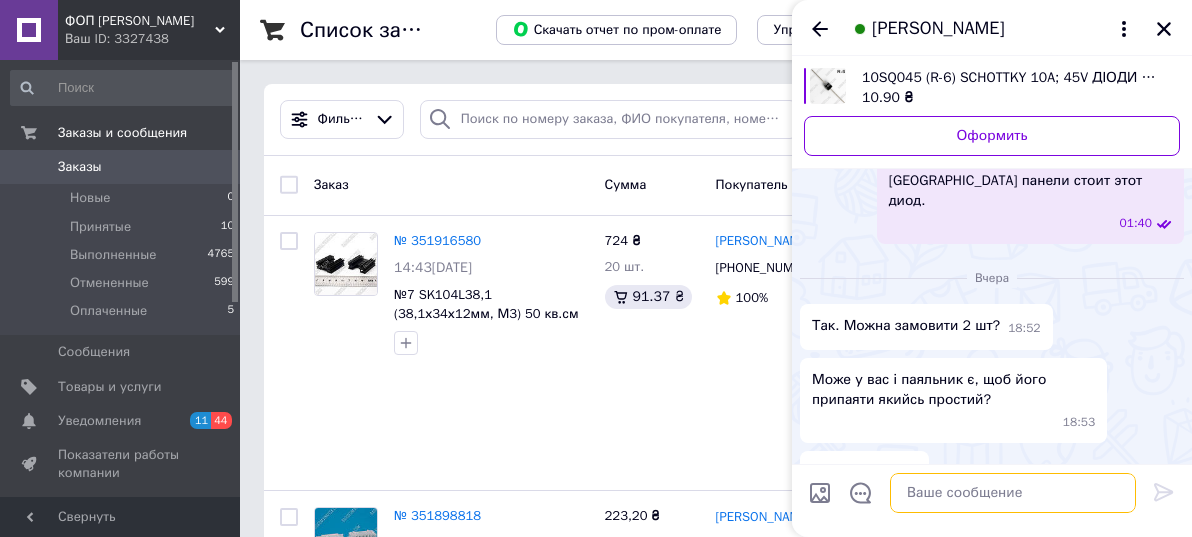 scroll, scrollTop: 0, scrollLeft: 0, axis: both 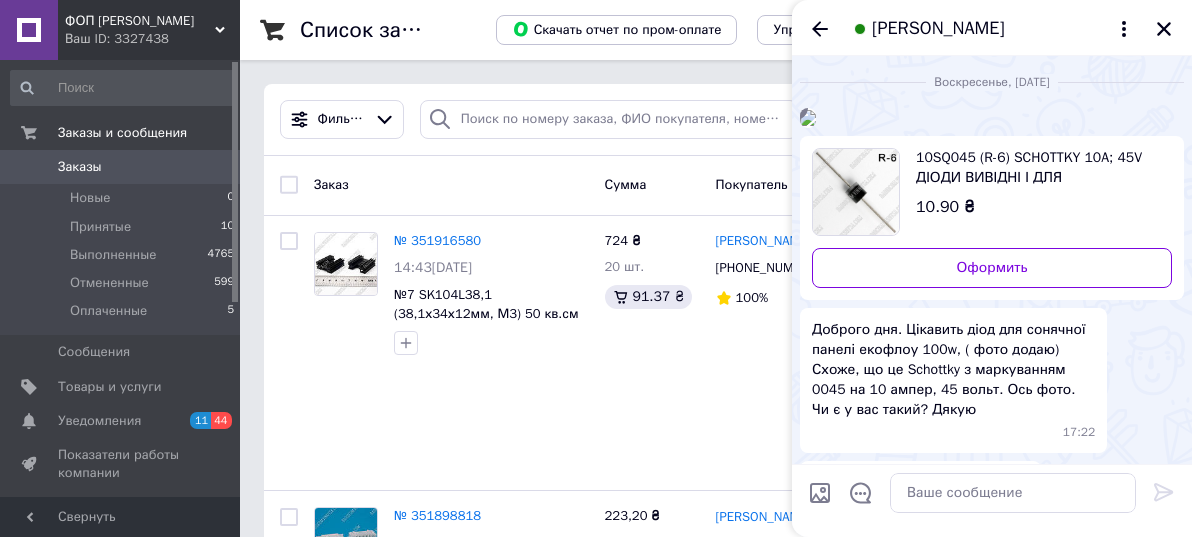click on "[PERSON_NAME]" at bounding box center (938, 29) 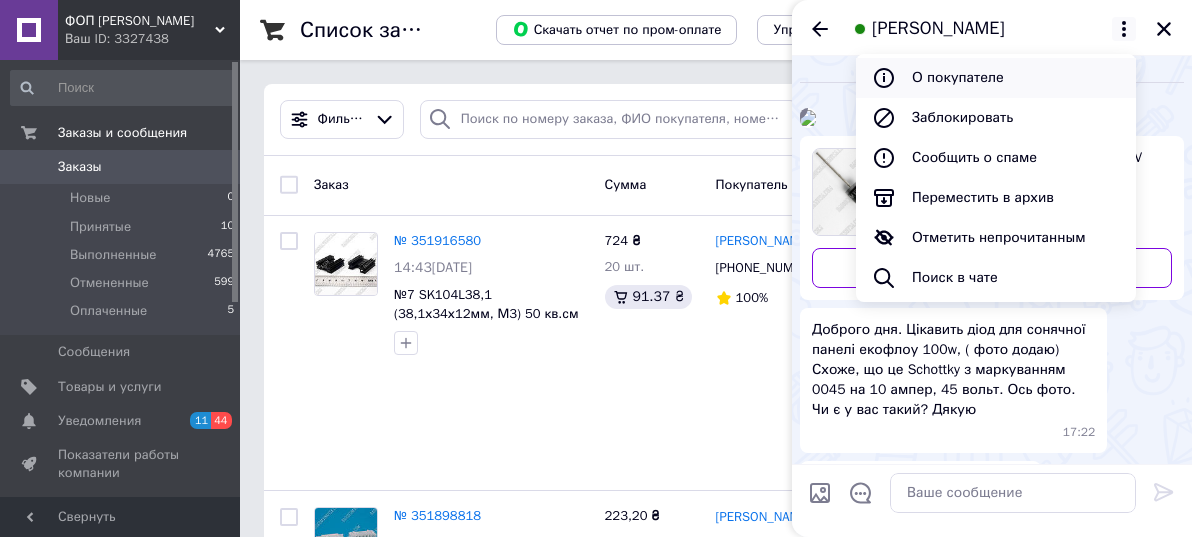 click on "О покупателе" at bounding box center (996, 78) 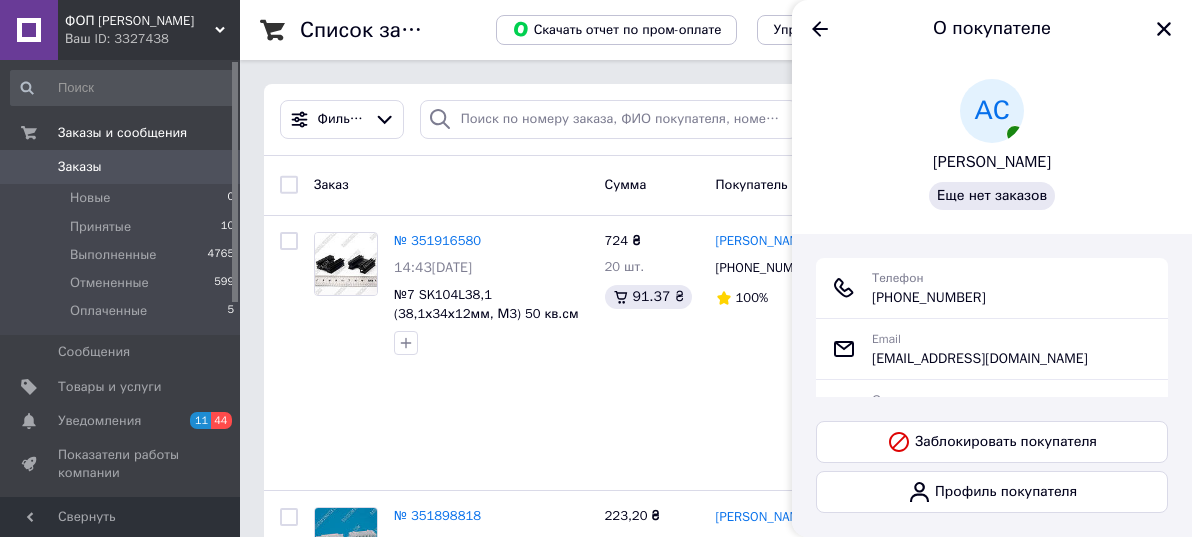 scroll, scrollTop: 0, scrollLeft: 0, axis: both 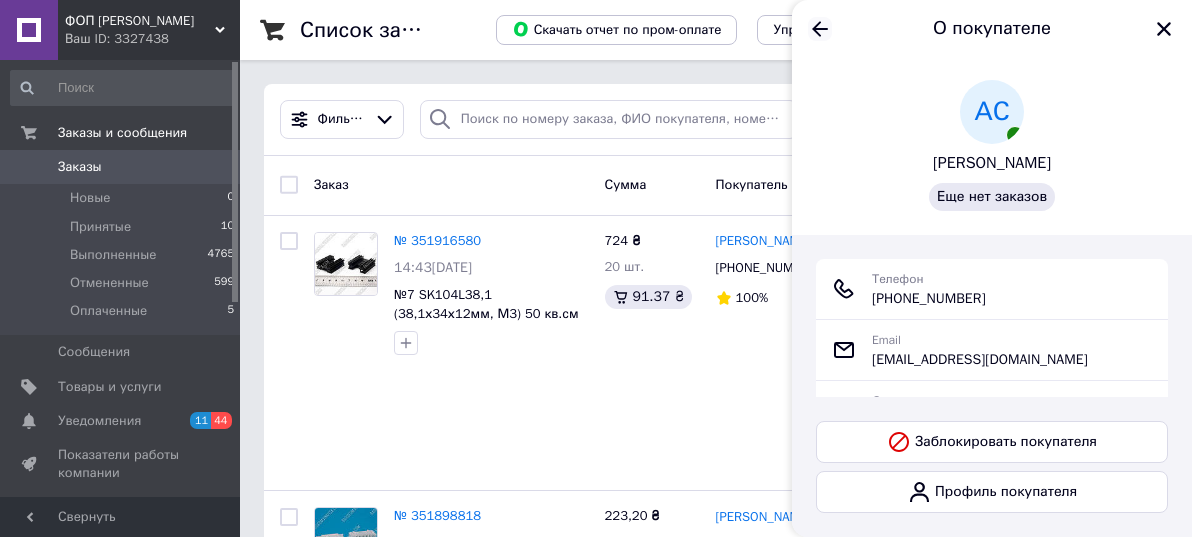 click 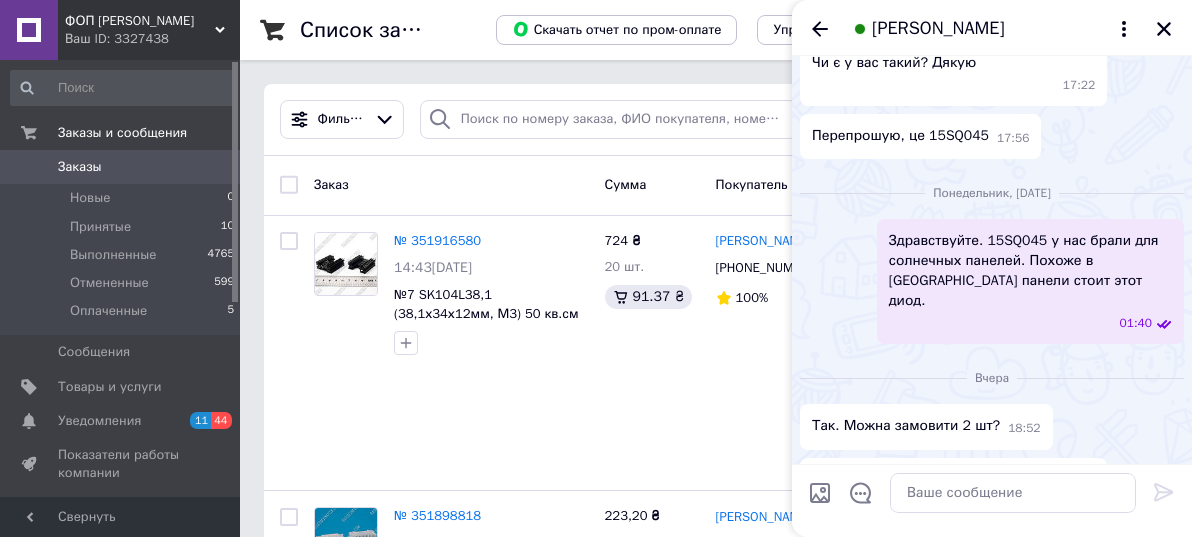scroll, scrollTop: 247, scrollLeft: 0, axis: vertical 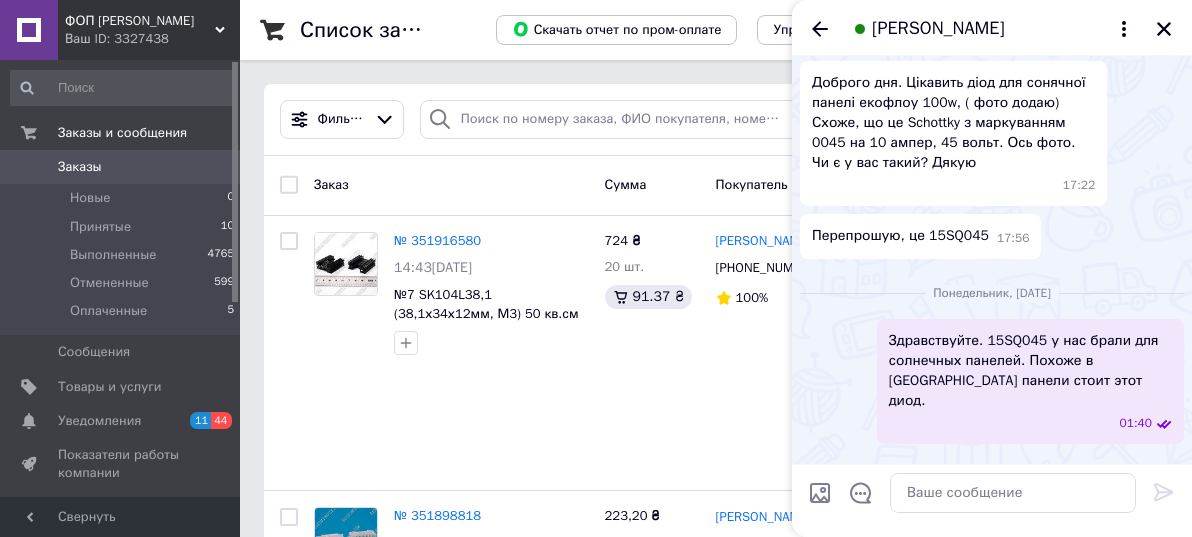 click on "10SQ045 (R-6) SCHOTTKY 10A; 45V ДІОДИ ВИВІДНІ І ДЛЯ ПОВЕРХНЕВОГО МОНТАЖУ" at bounding box center [1036, -79] 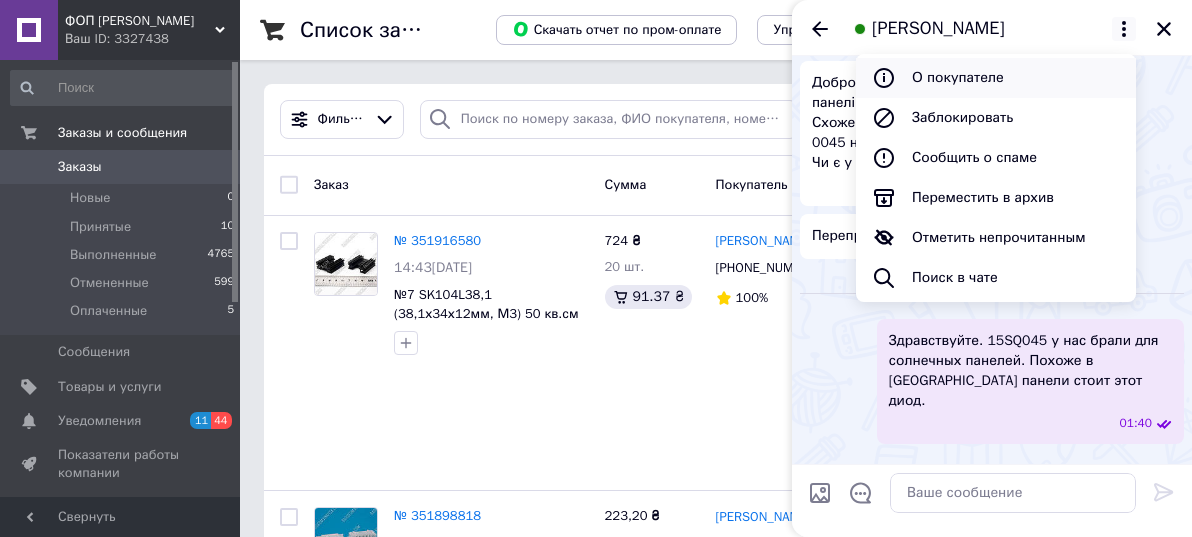 click on "О покупателе" at bounding box center (996, 78) 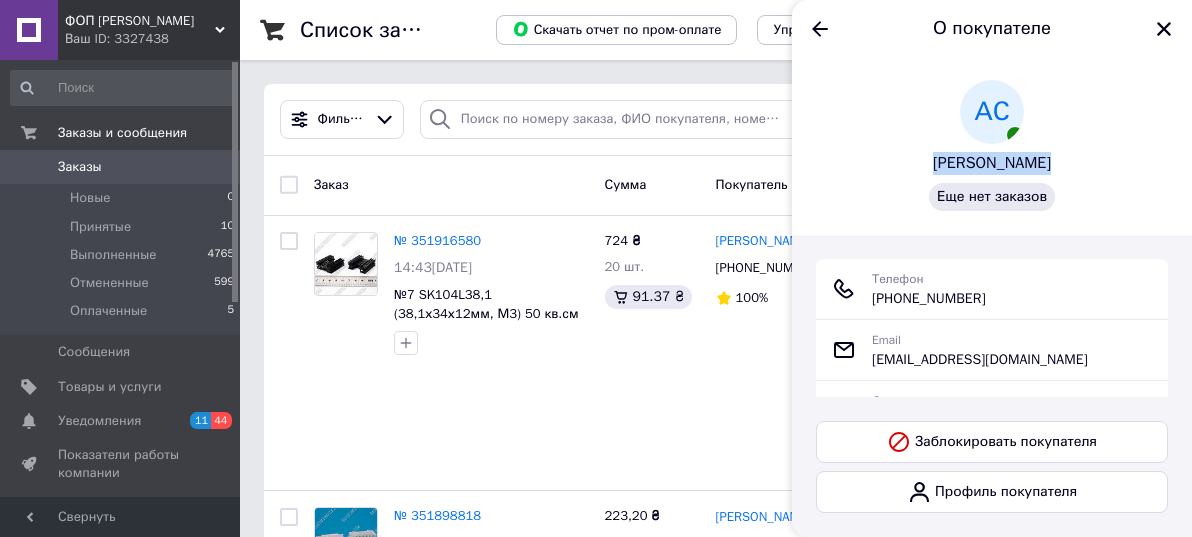 drag, startPoint x: 1010, startPoint y: 164, endPoint x: 996, endPoint y: 169, distance: 14.866069 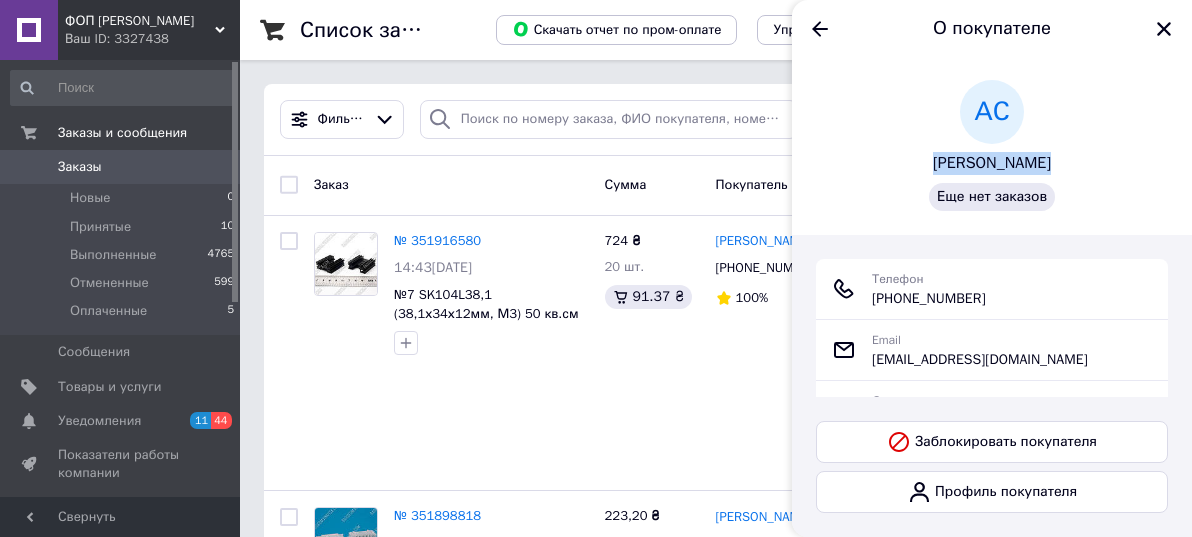 click on "АС [PERSON_NAME] Сирищев Еще нет заказов" at bounding box center (992, 145) 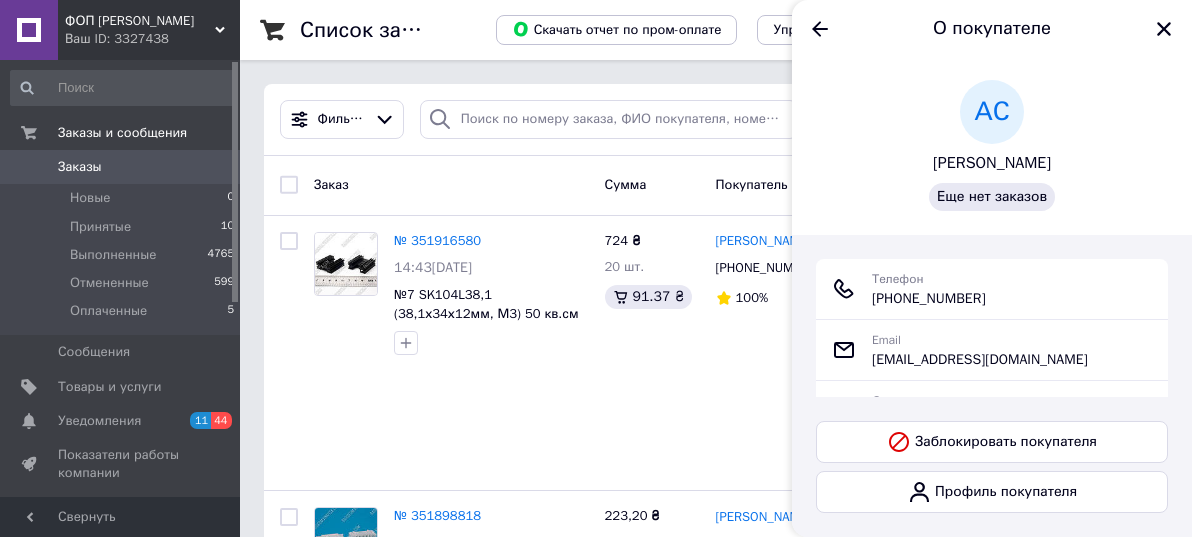 click on "Телефон [PHONE_NUMBER] Email [EMAIL_ADDRESS][DOMAIN_NAME] Отзыв Оставить отзыв о покупателе Примечание Добавить примечание Метки Создан из чата" at bounding box center [992, 416] 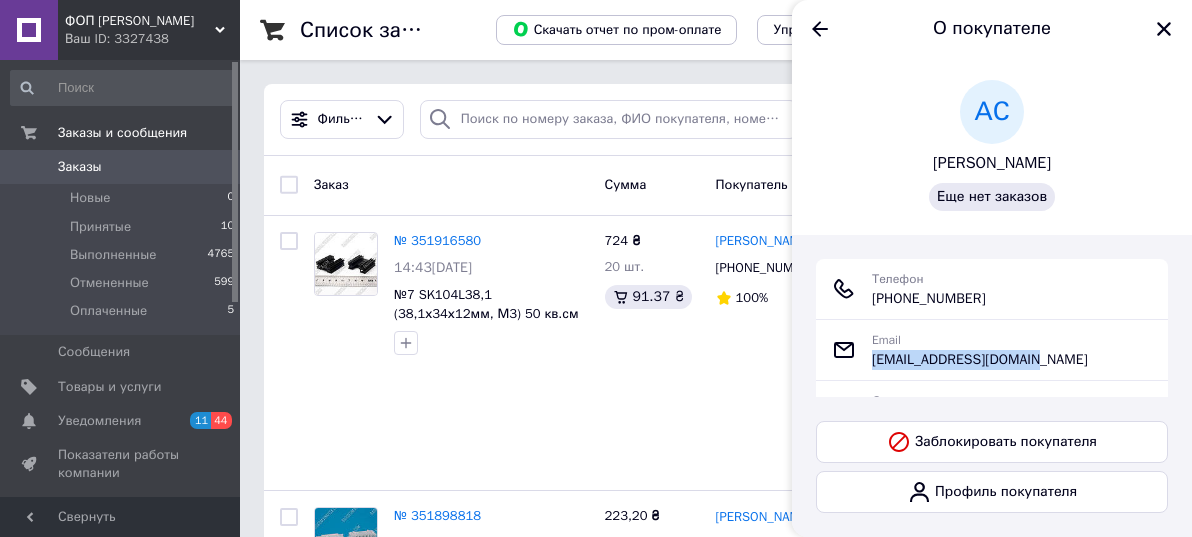 drag, startPoint x: 1040, startPoint y: 359, endPoint x: 869, endPoint y: 361, distance: 171.01169 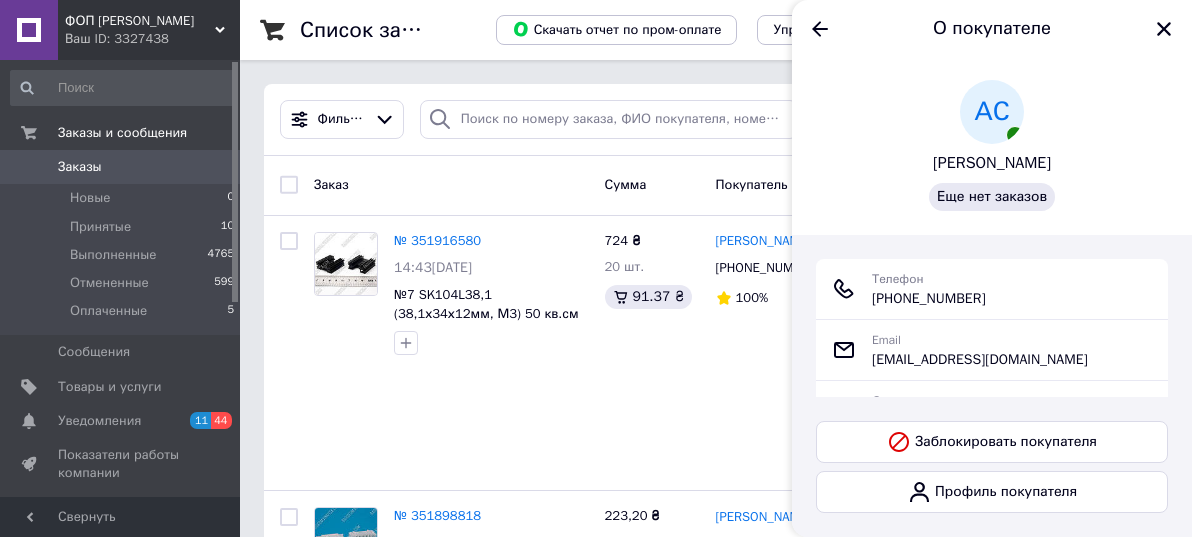 click on "АС [PERSON_NAME] Сирищев Еще нет заказов" at bounding box center (992, 145) 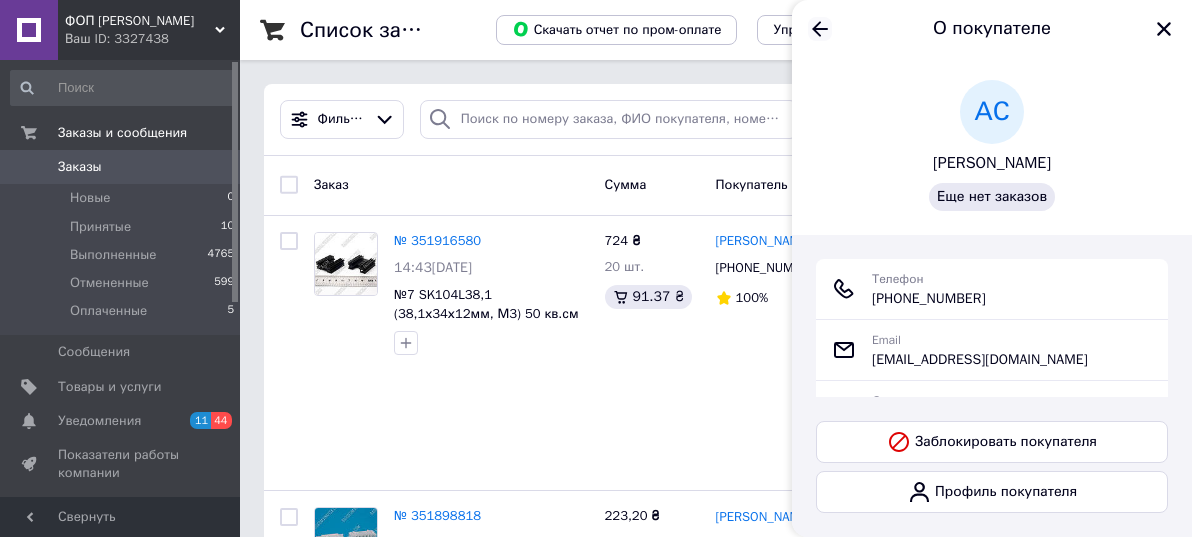 click 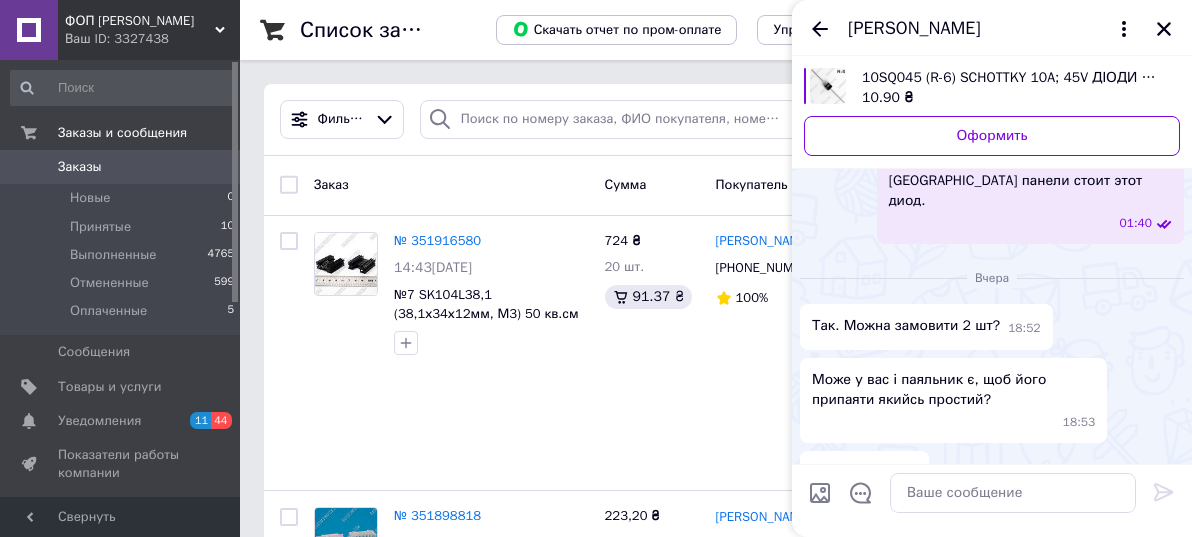scroll, scrollTop: 496, scrollLeft: 0, axis: vertical 